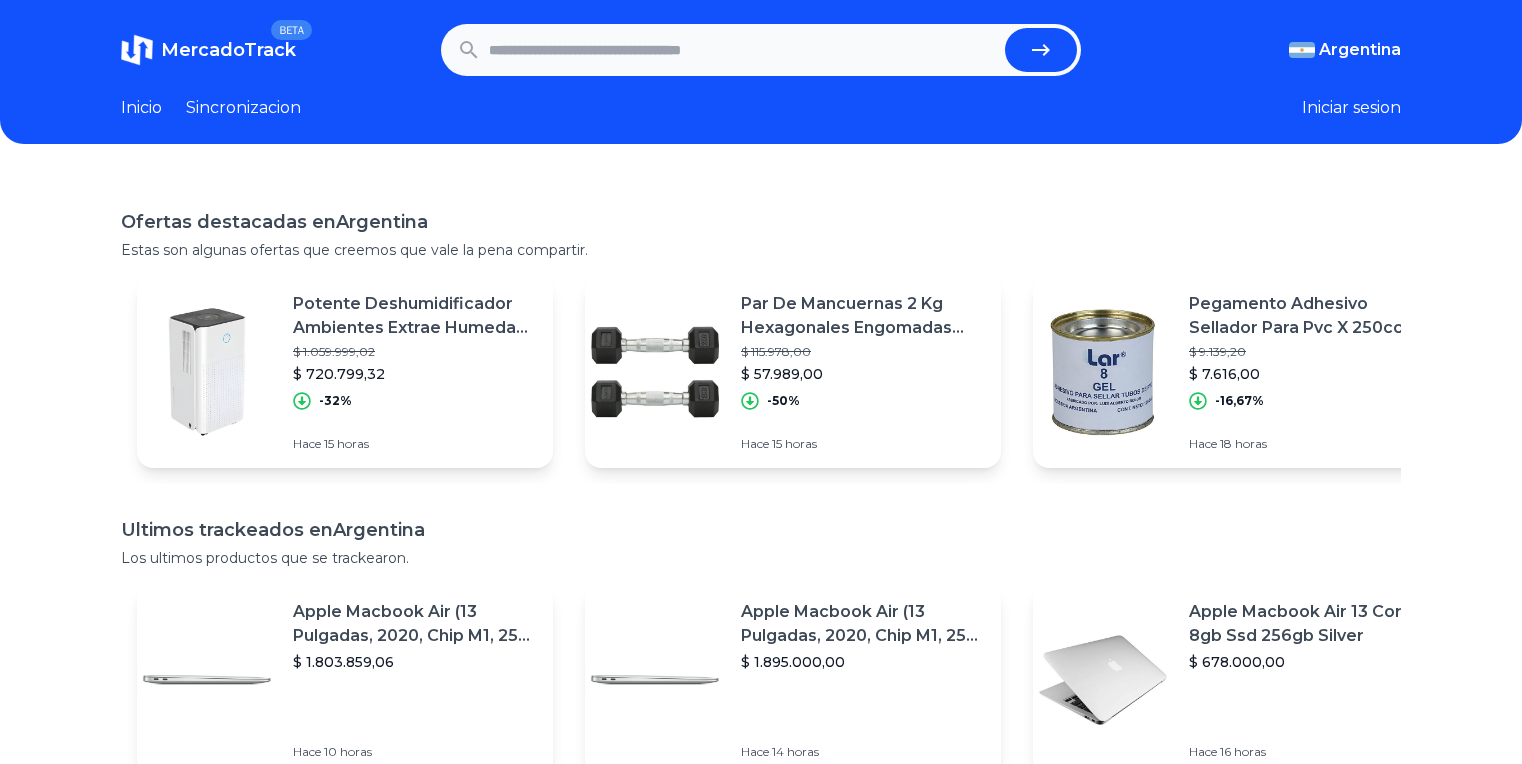 scroll, scrollTop: 0, scrollLeft: 0, axis: both 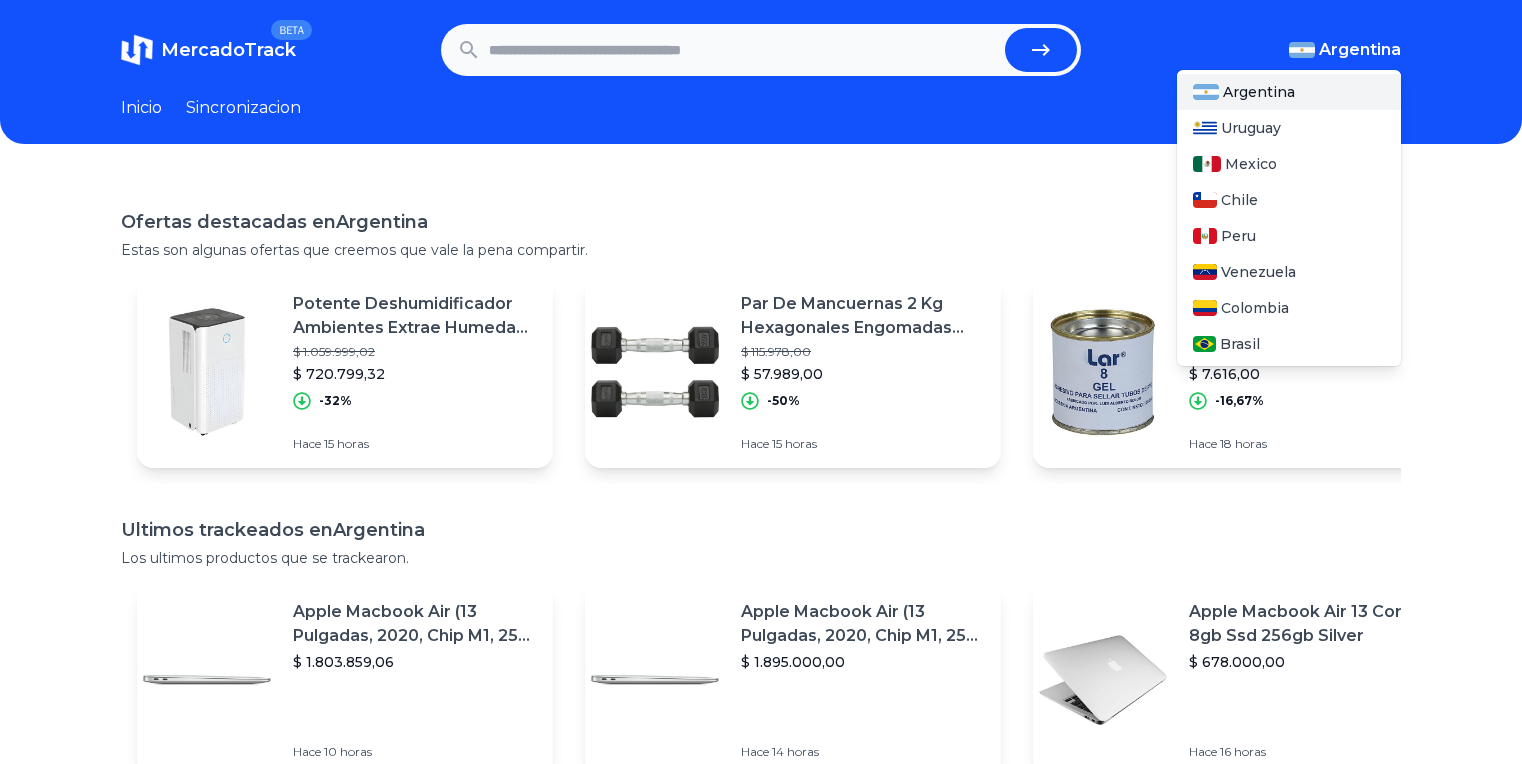 click on "Argentina" at bounding box center (1360, 50) 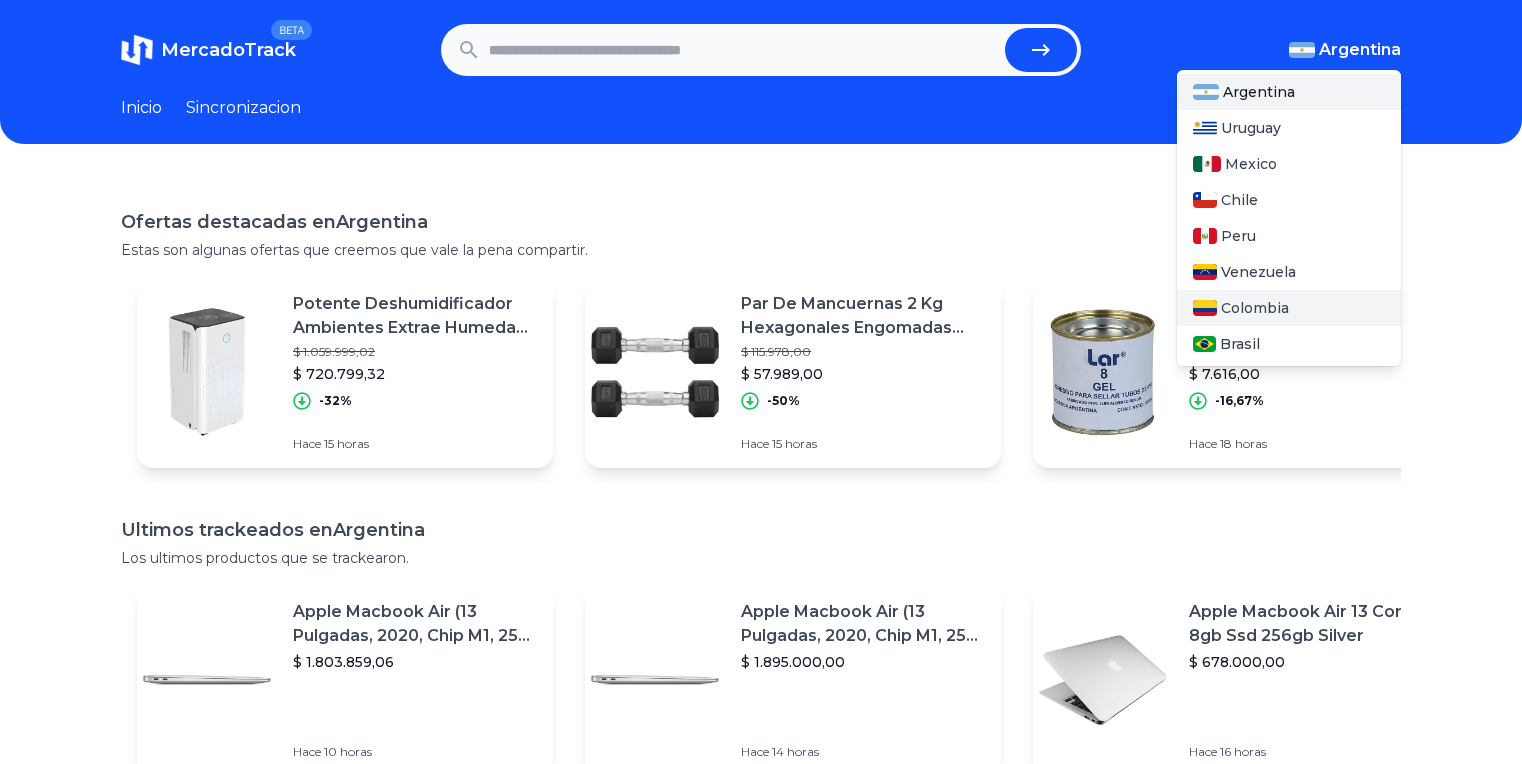 click on "Colombia" at bounding box center (1255, 308) 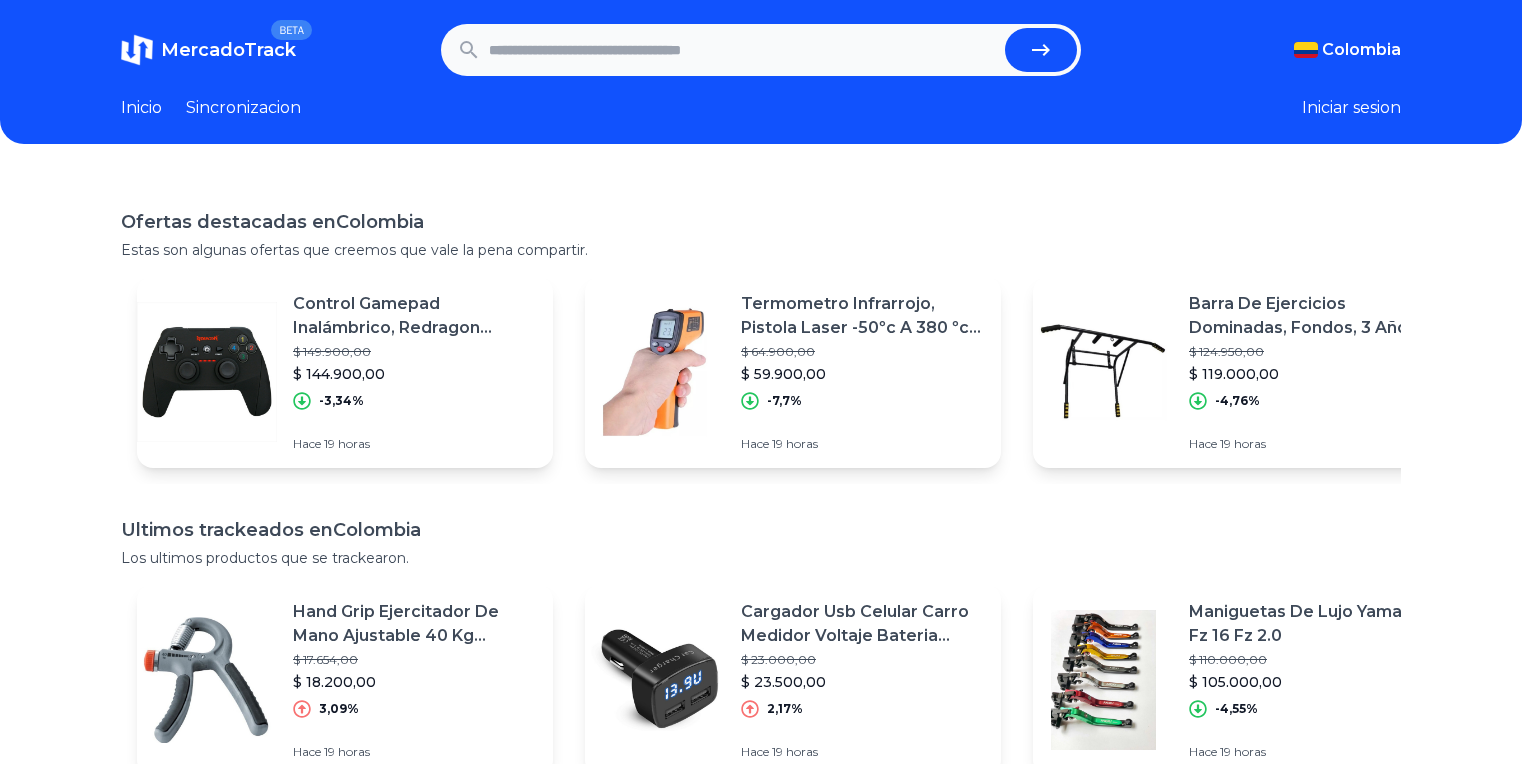 click at bounding box center [743, 50] 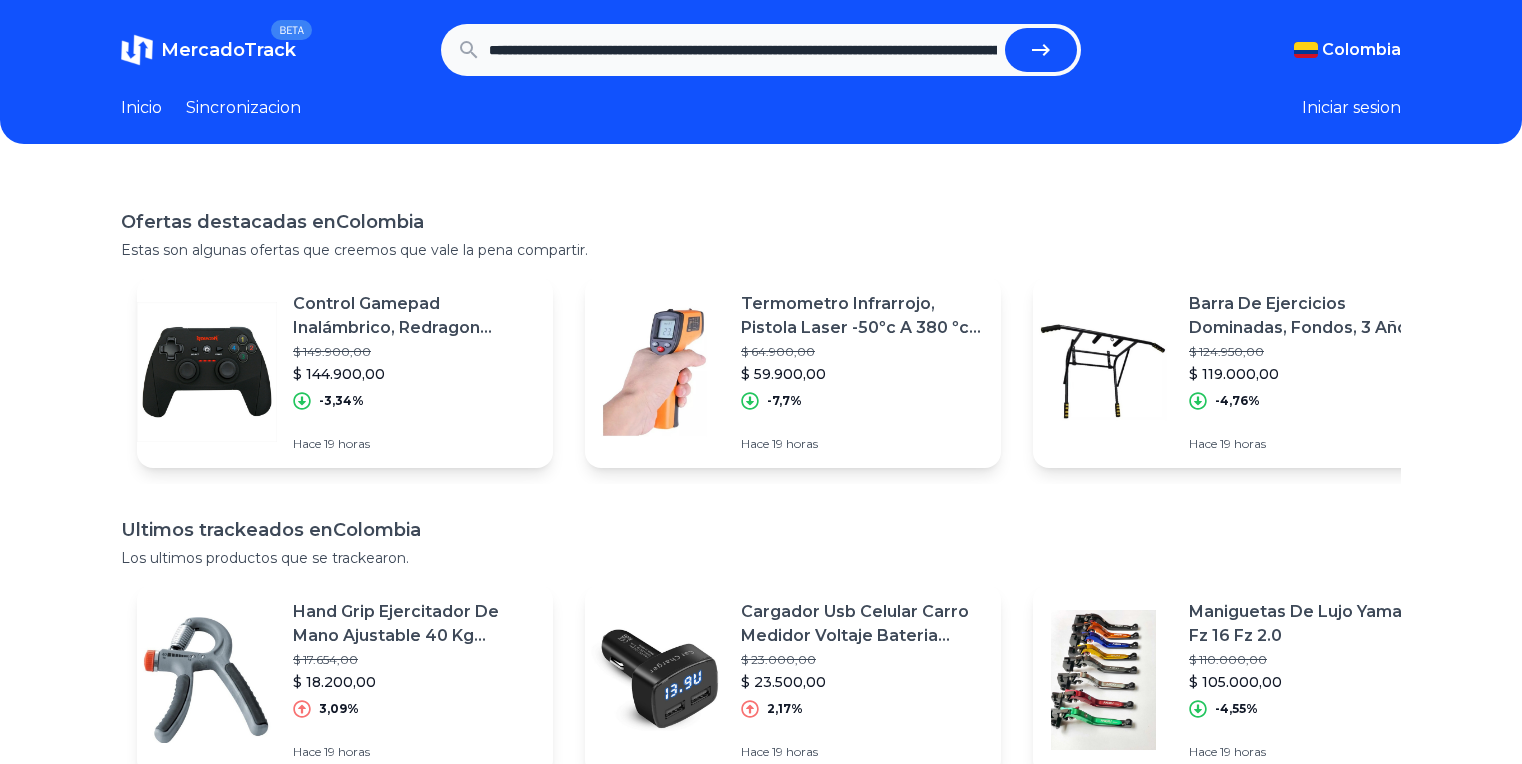 scroll, scrollTop: 0, scrollLeft: 3022, axis: horizontal 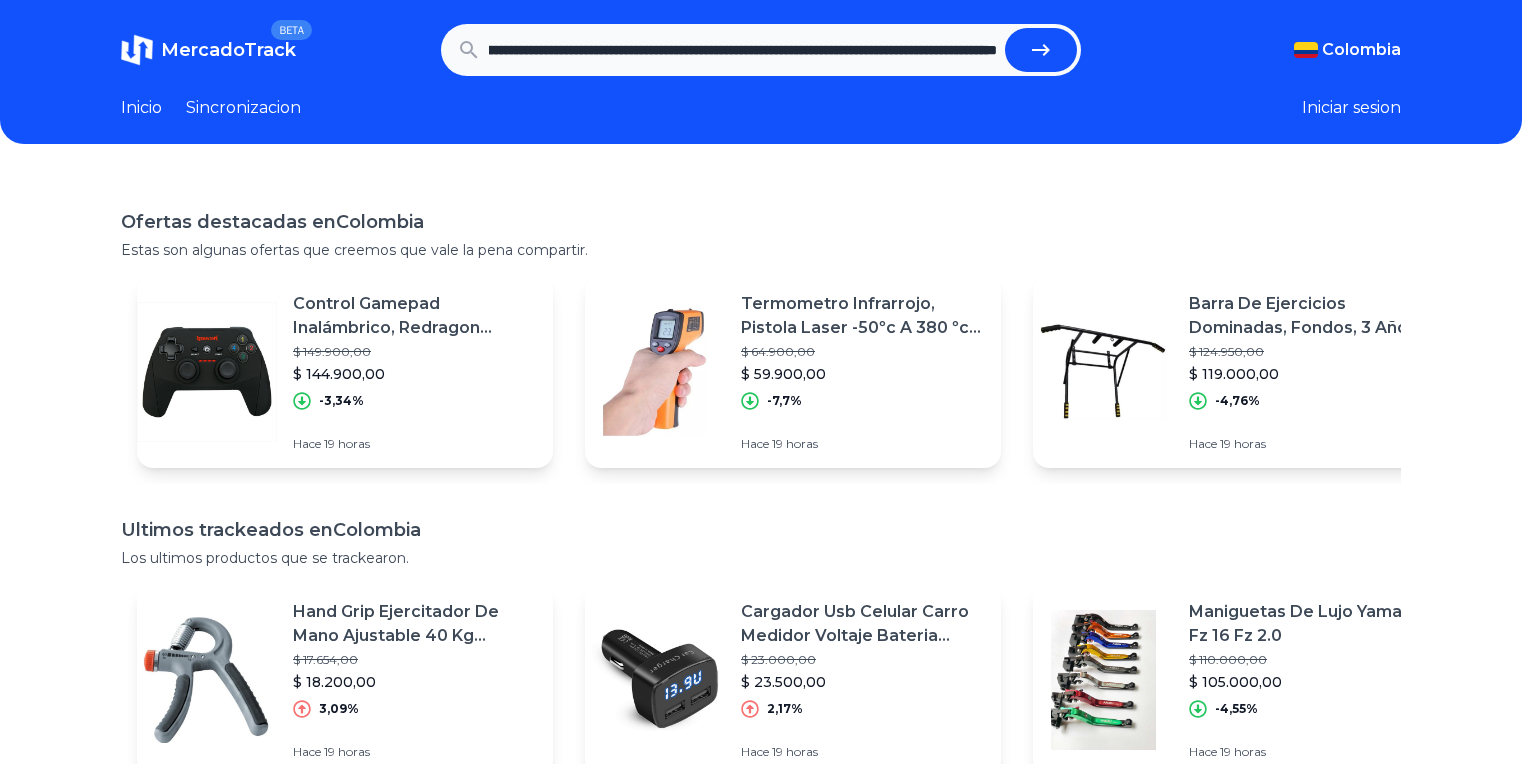 click 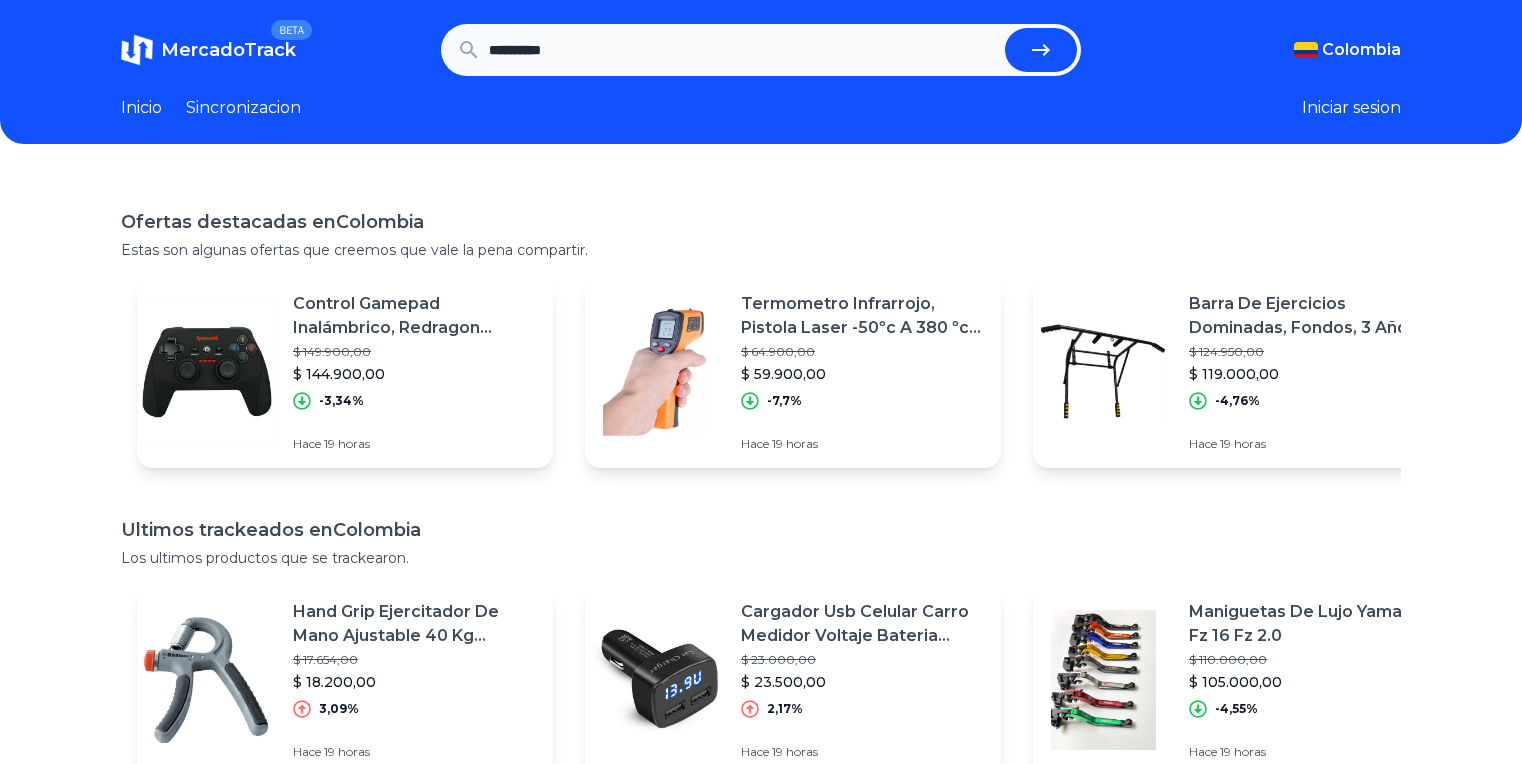 scroll, scrollTop: 0, scrollLeft: 0, axis: both 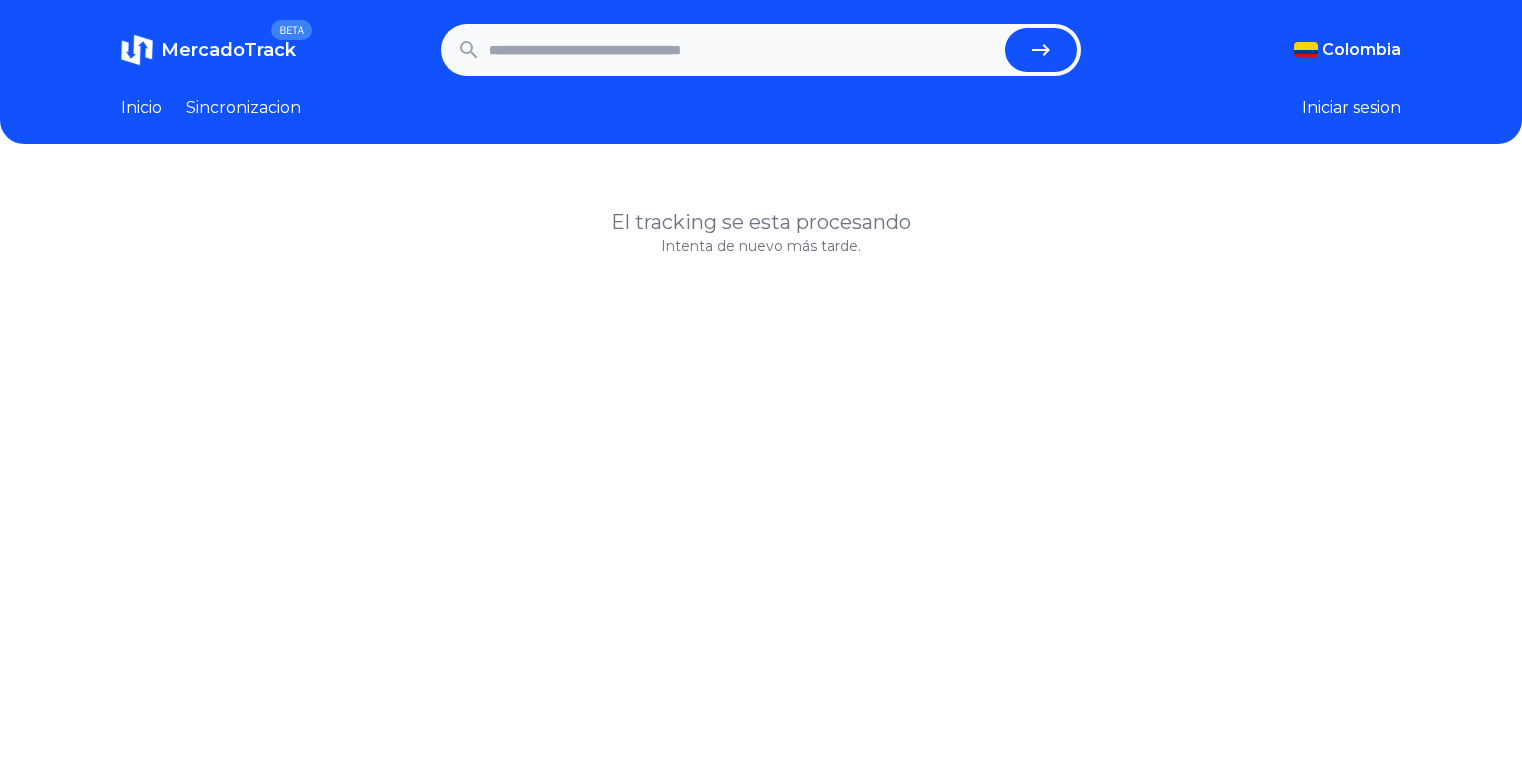 click at bounding box center (743, 50) 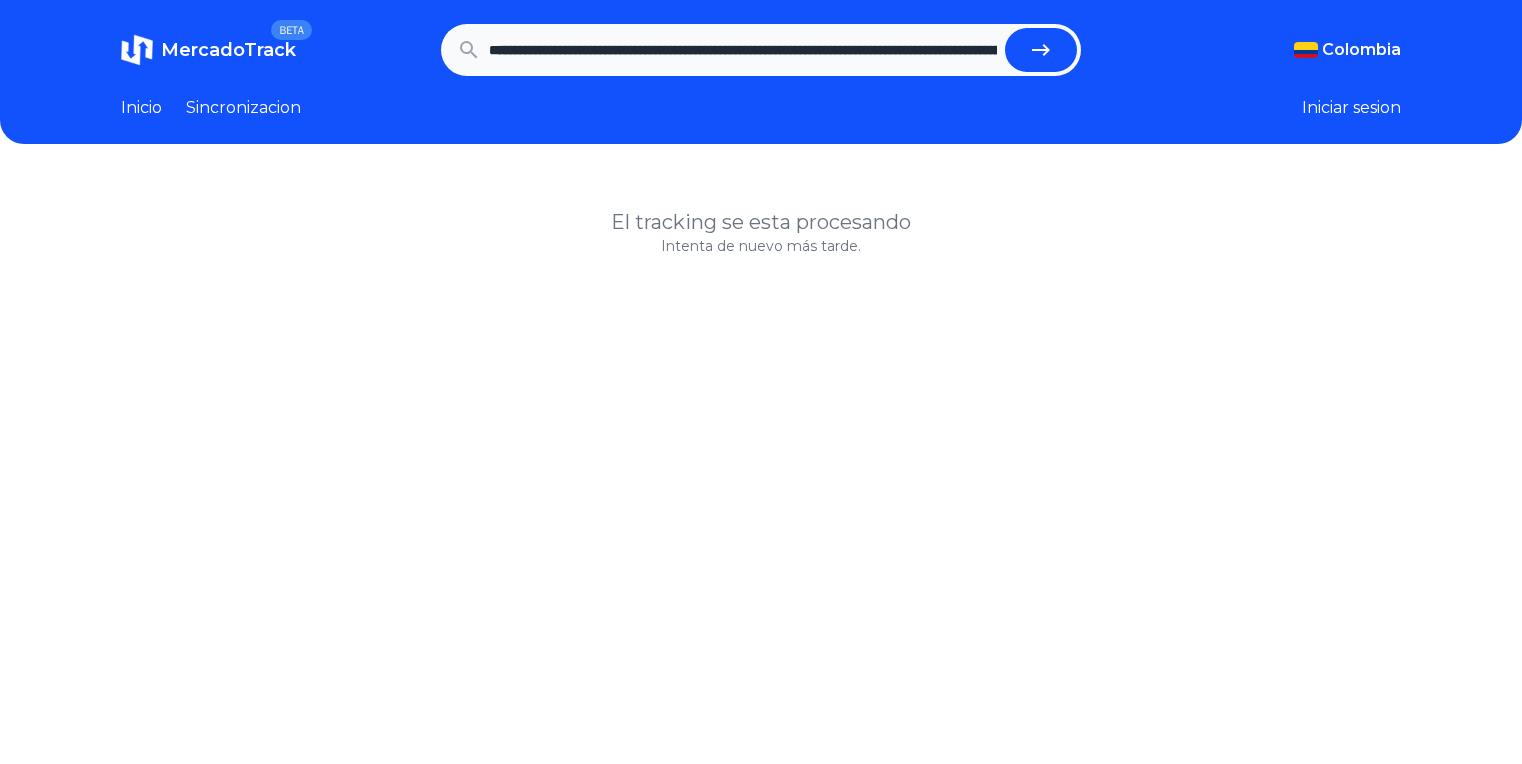 scroll, scrollTop: 0, scrollLeft: 1872, axis: horizontal 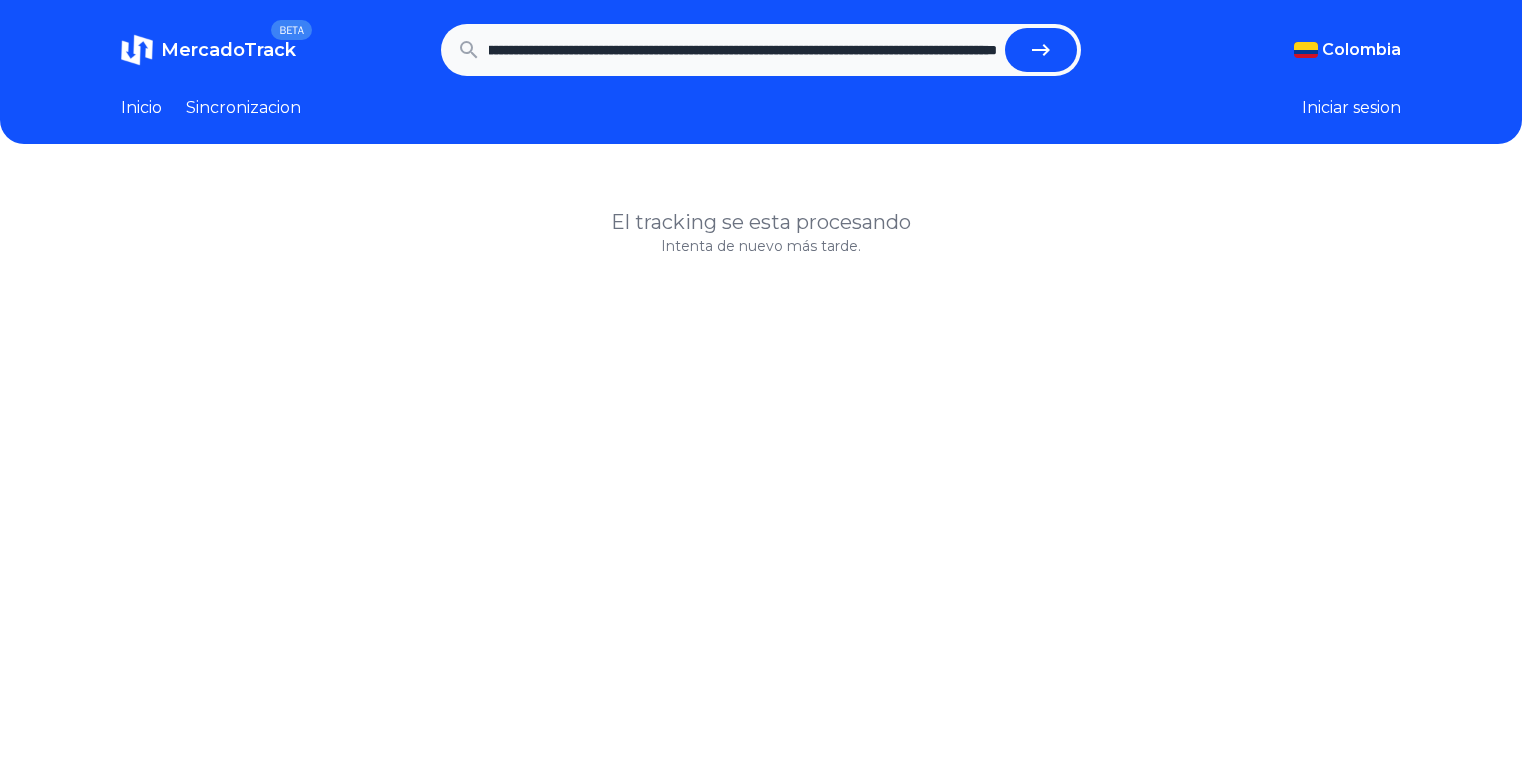 click at bounding box center [1041, 50] 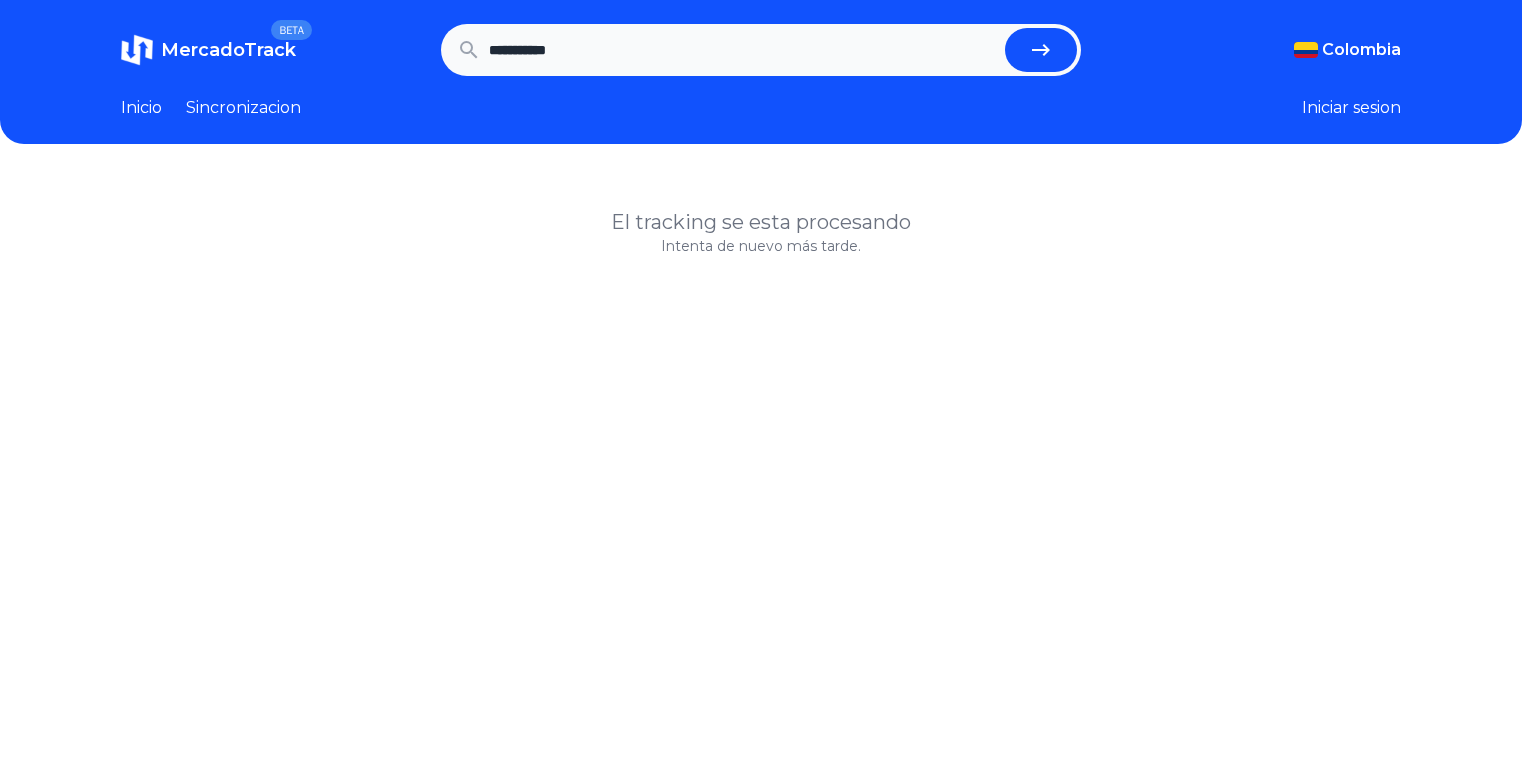 scroll, scrollTop: 0, scrollLeft: 0, axis: both 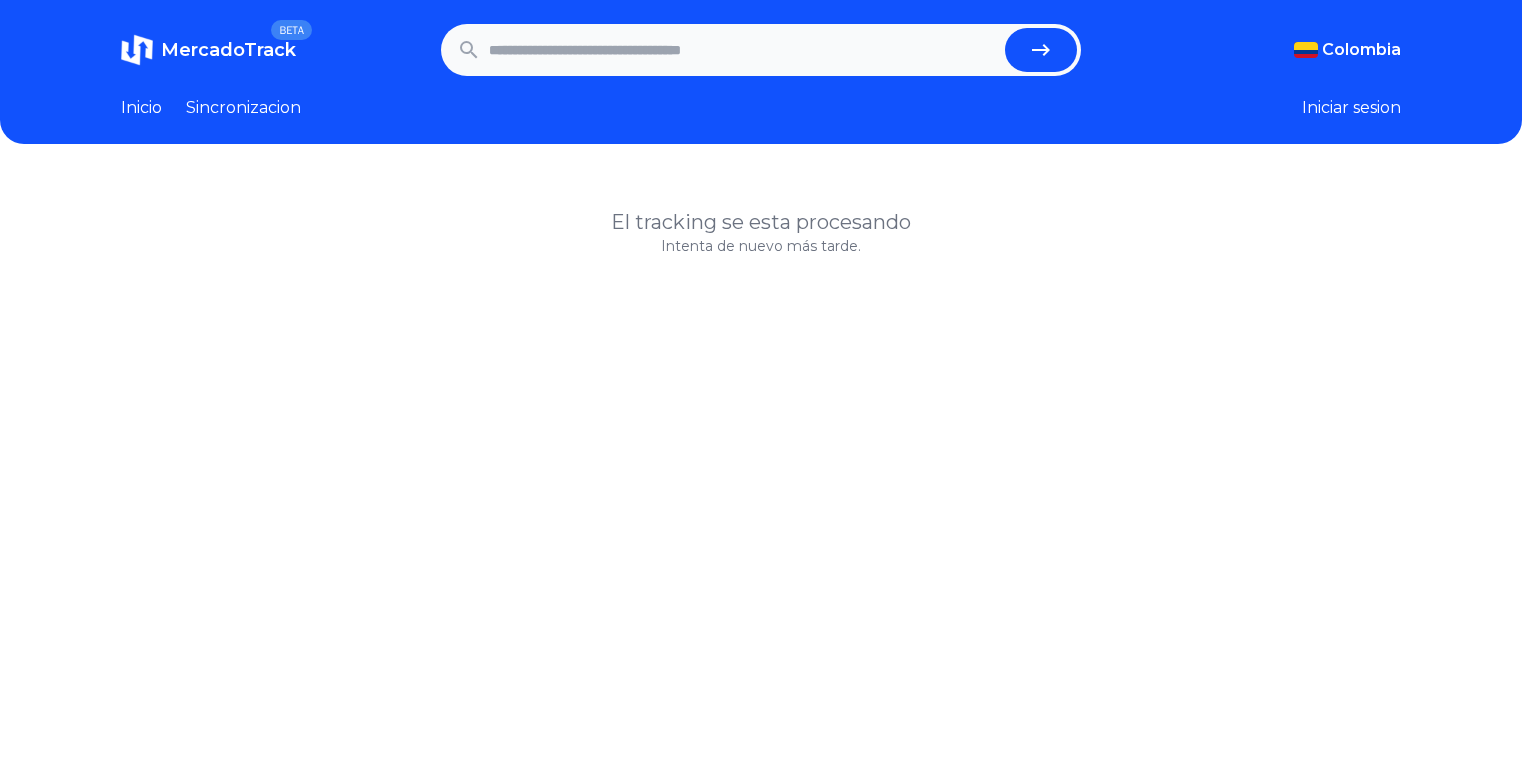 click at bounding box center (743, 50) 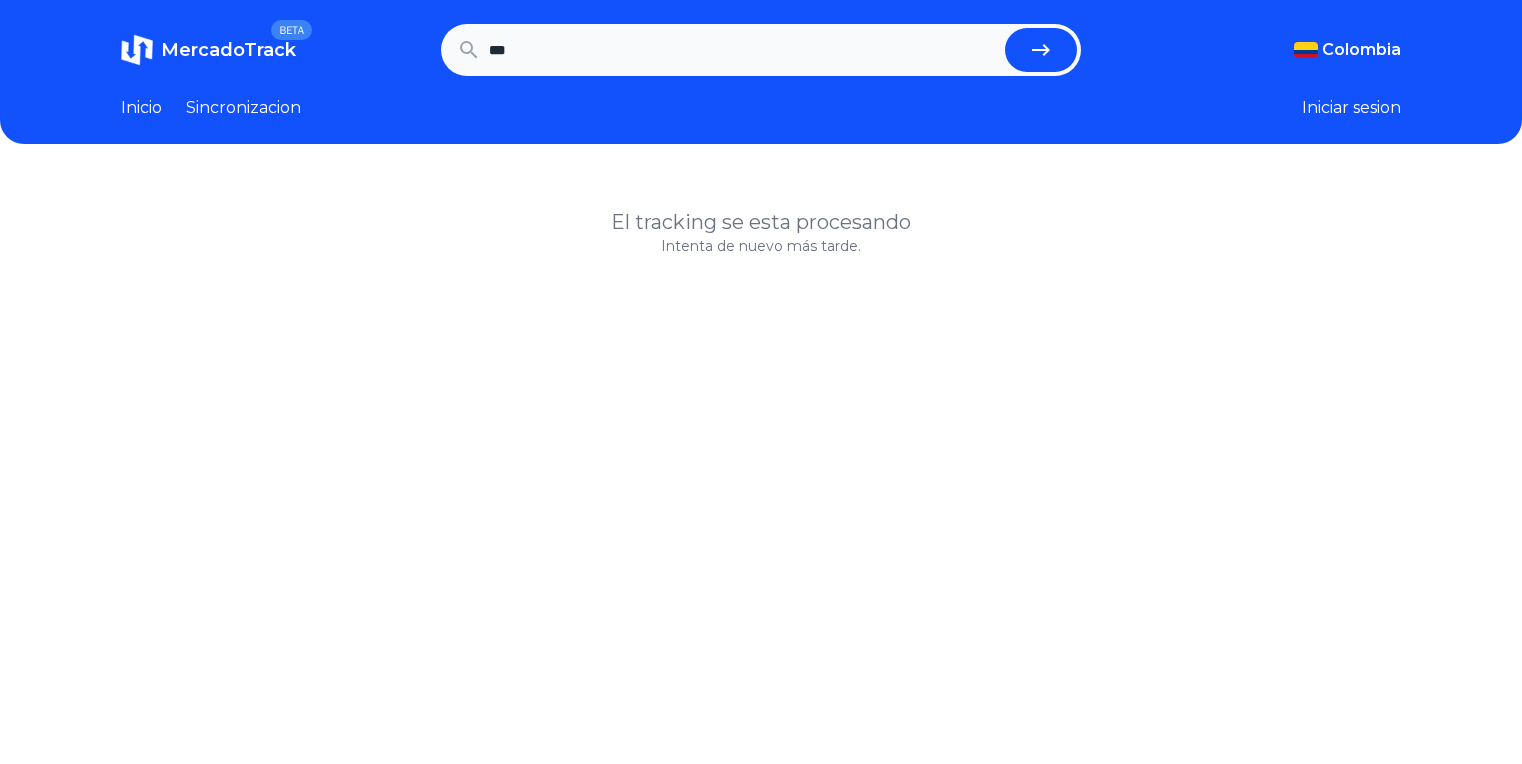 type on "***" 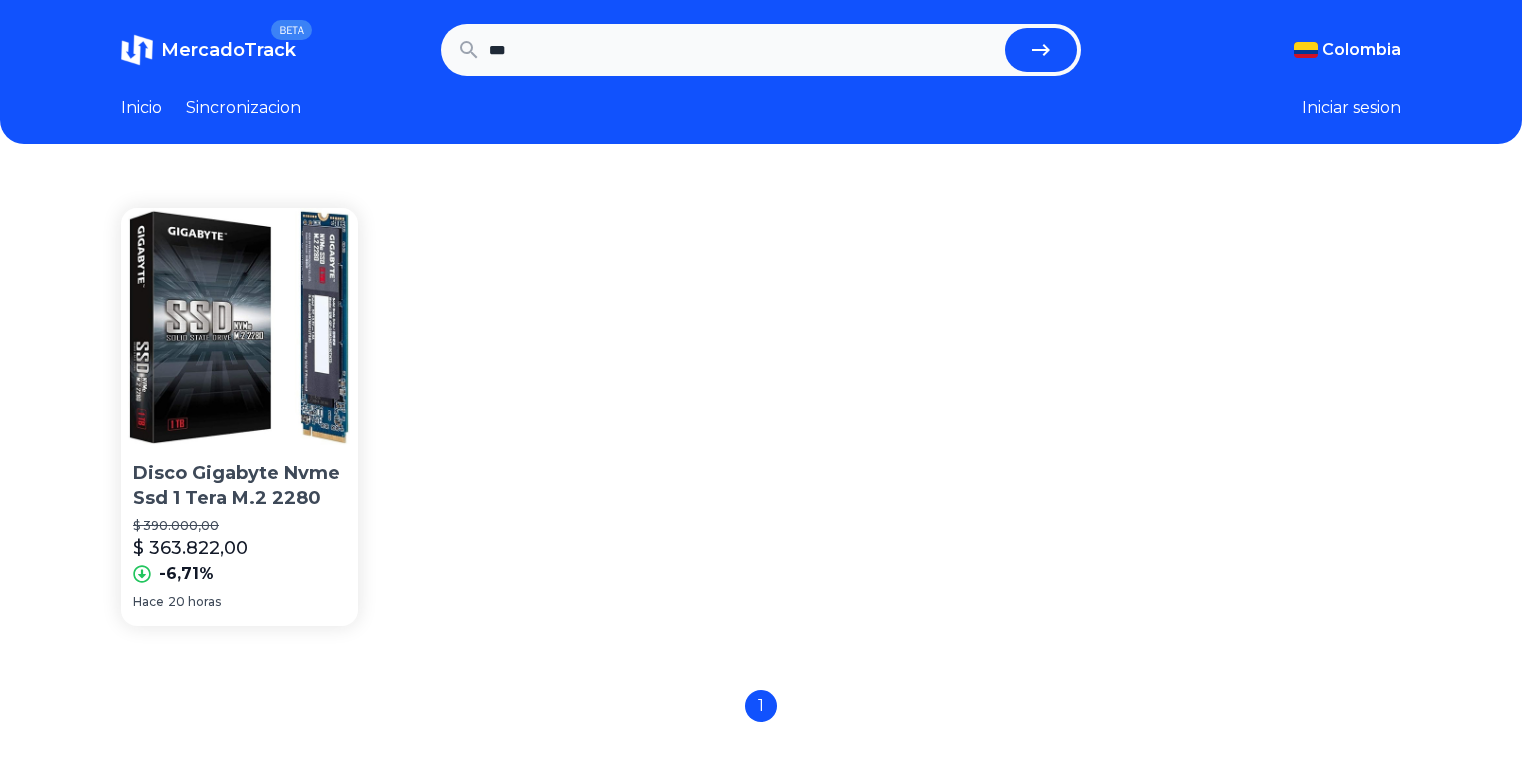 scroll, scrollTop: 0, scrollLeft: 0, axis: both 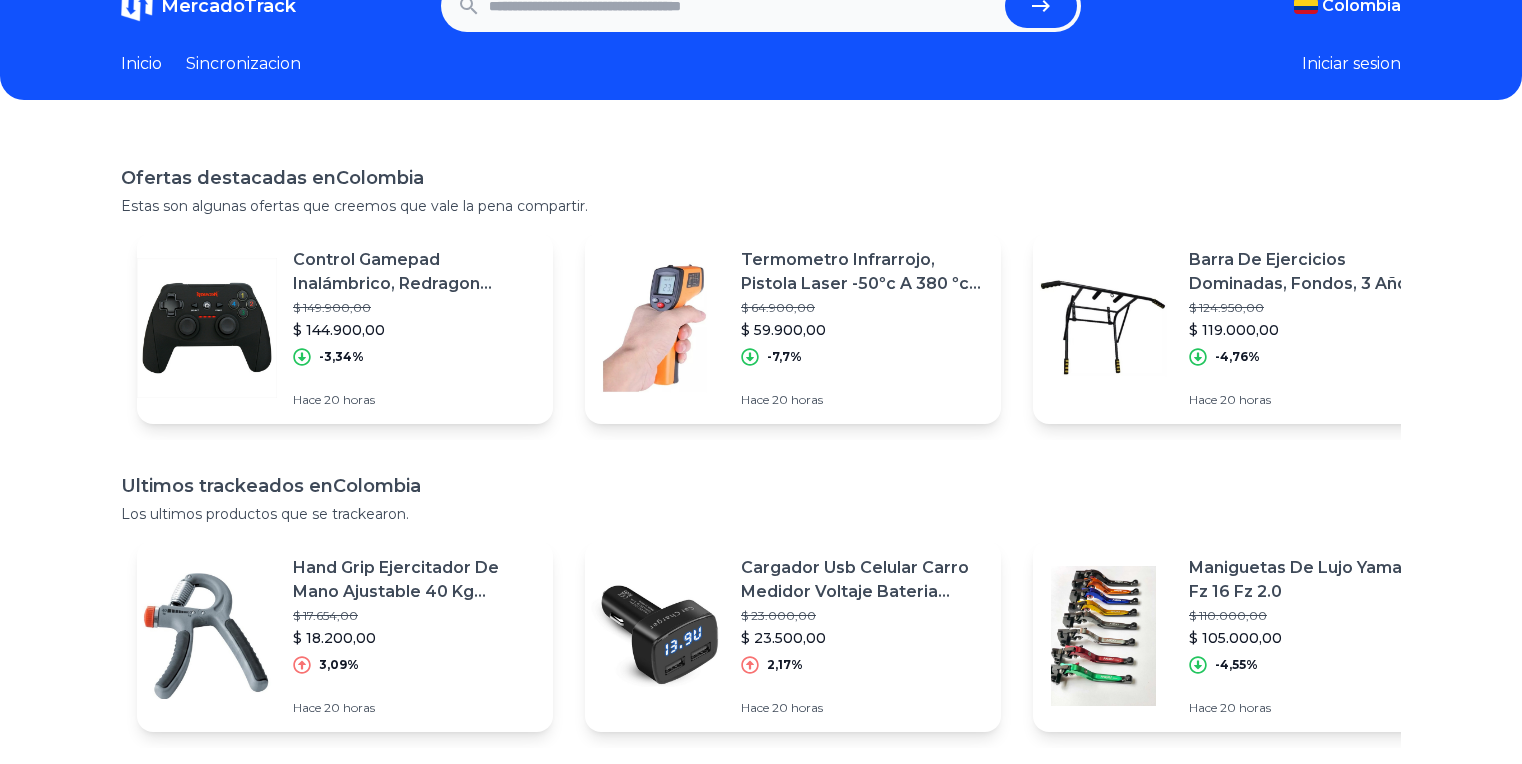 click on "Hace   [NUMBER] horas" at bounding box center [761, 514] 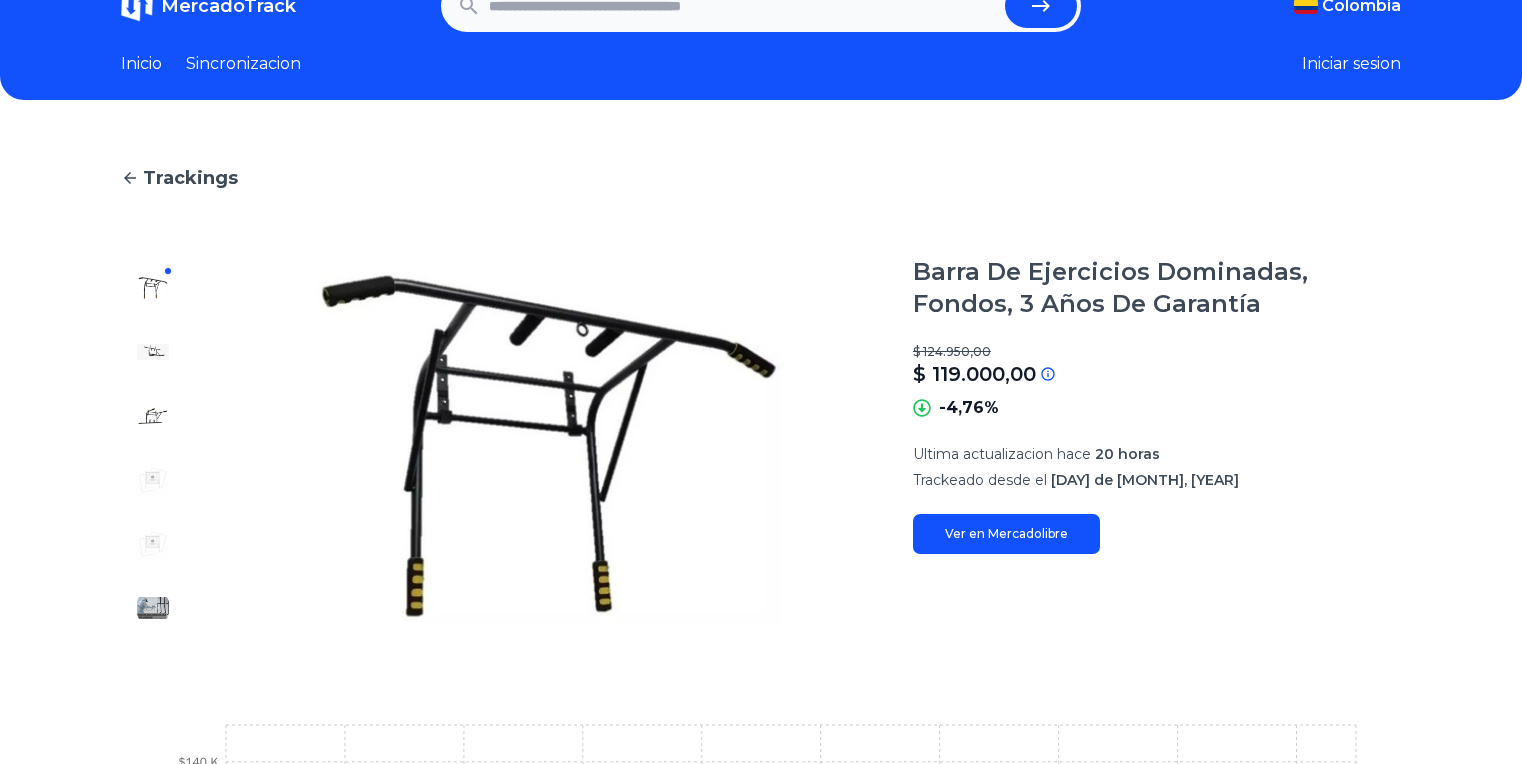 click on "Sincronizacion" at bounding box center (243, 64) 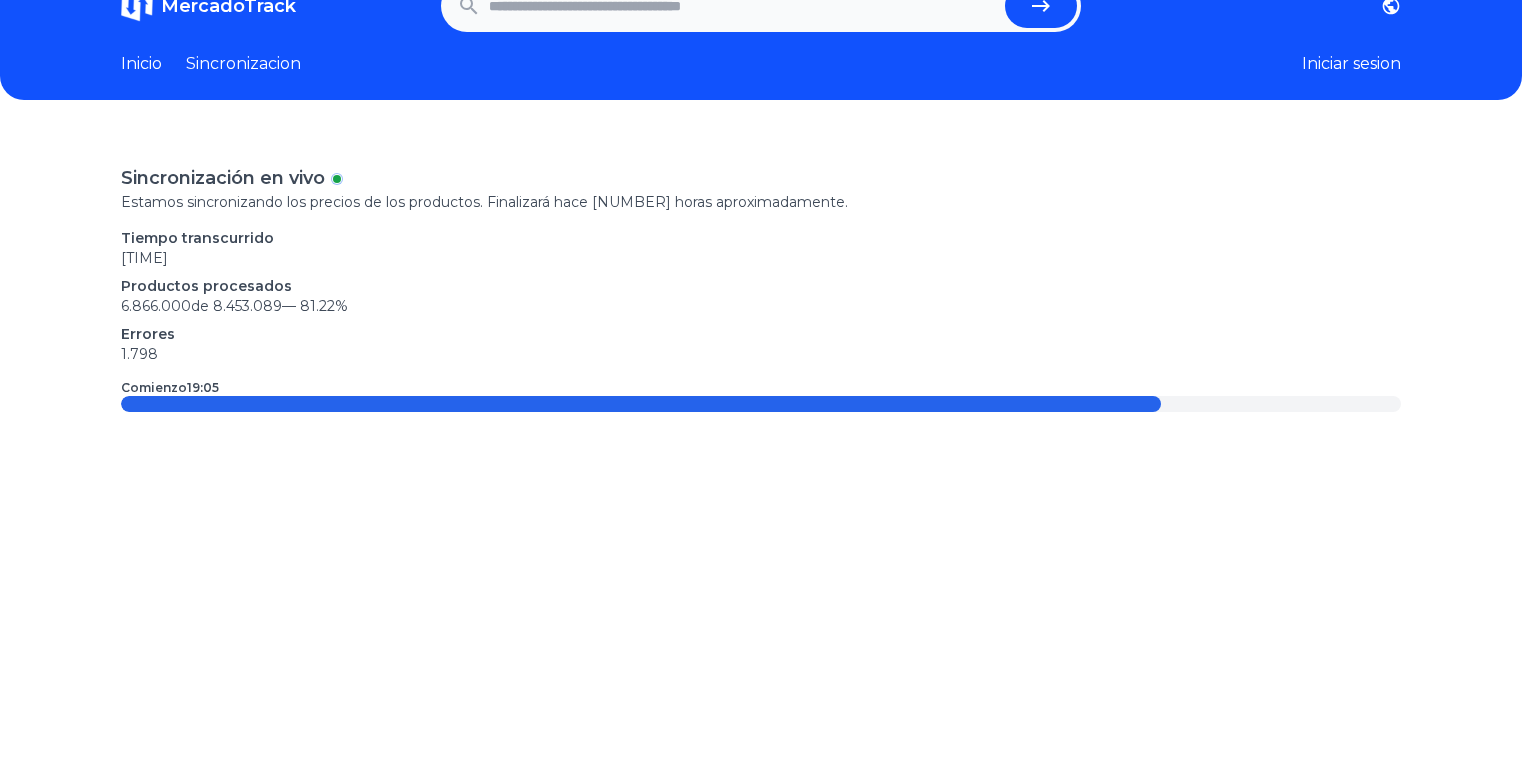click on "Inicio" at bounding box center [141, 64] 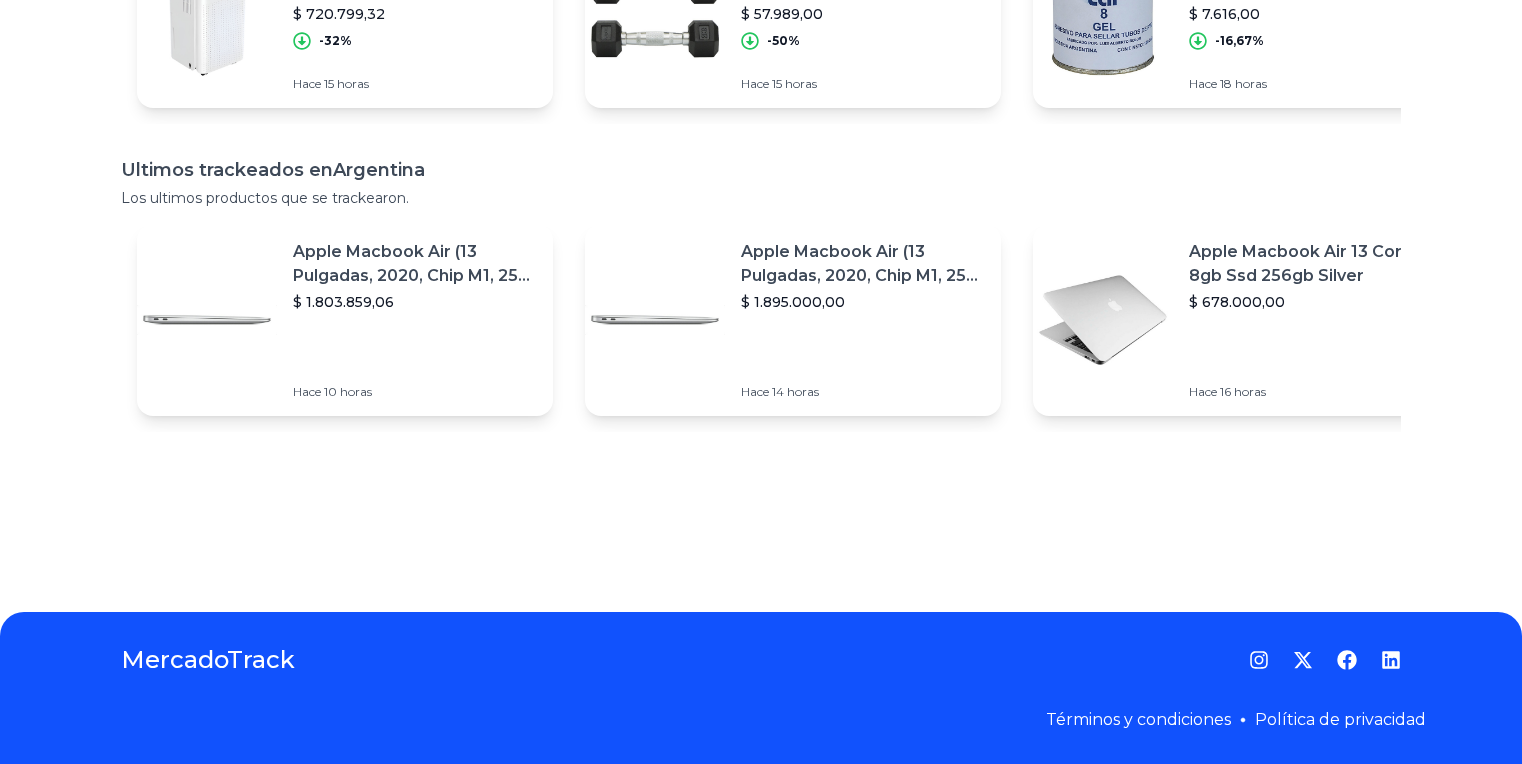 scroll, scrollTop: 0, scrollLeft: 0, axis: both 